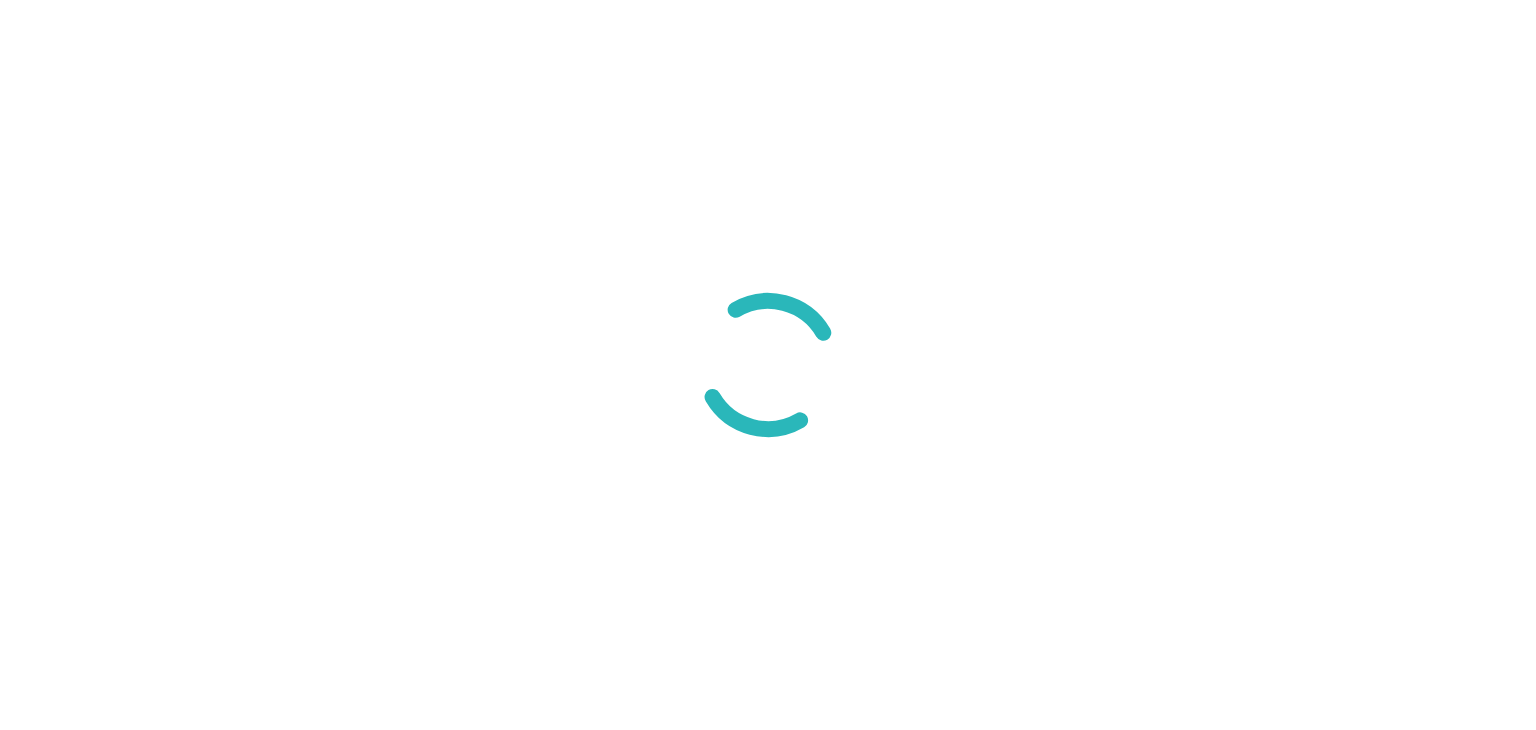 scroll, scrollTop: 0, scrollLeft: 0, axis: both 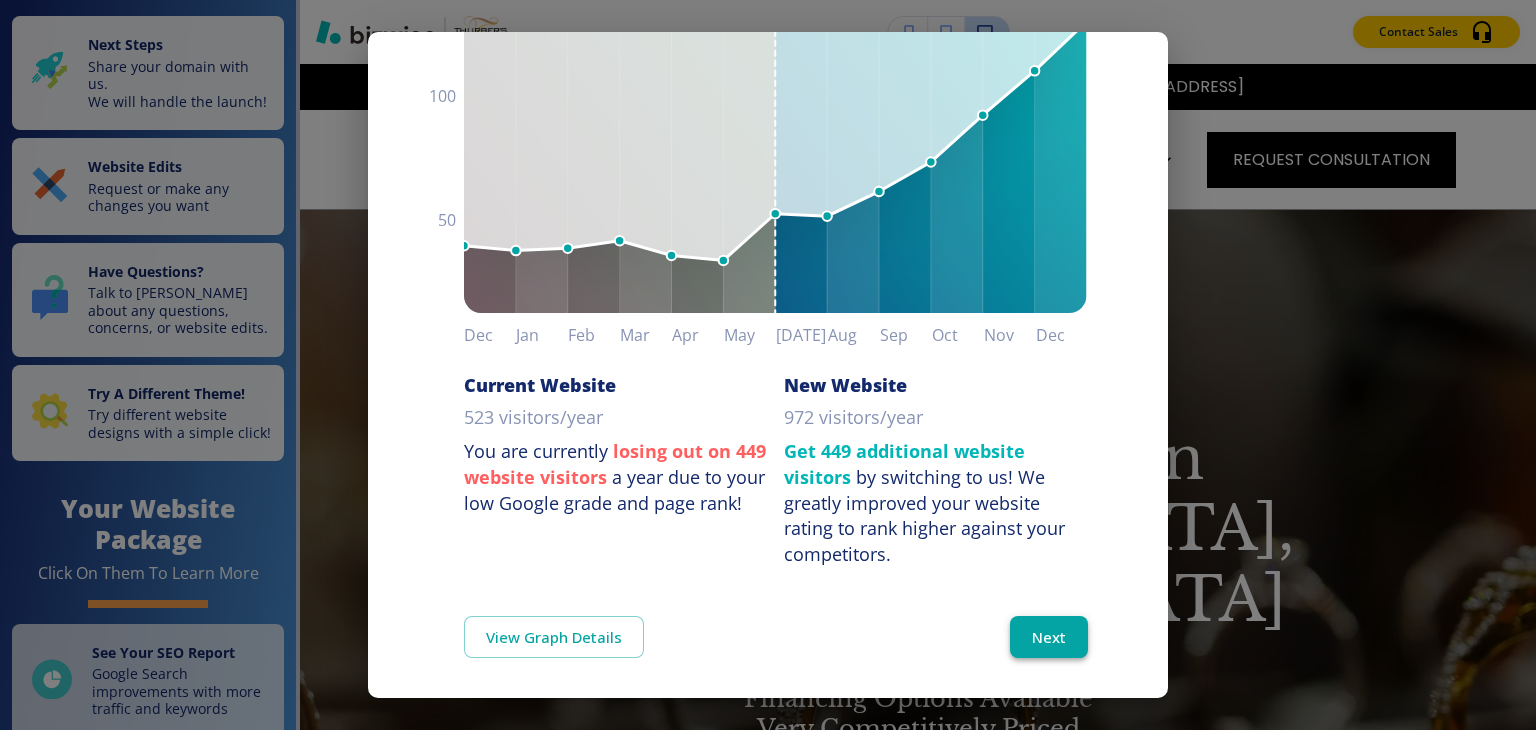 click on "Next" at bounding box center [1049, 637] 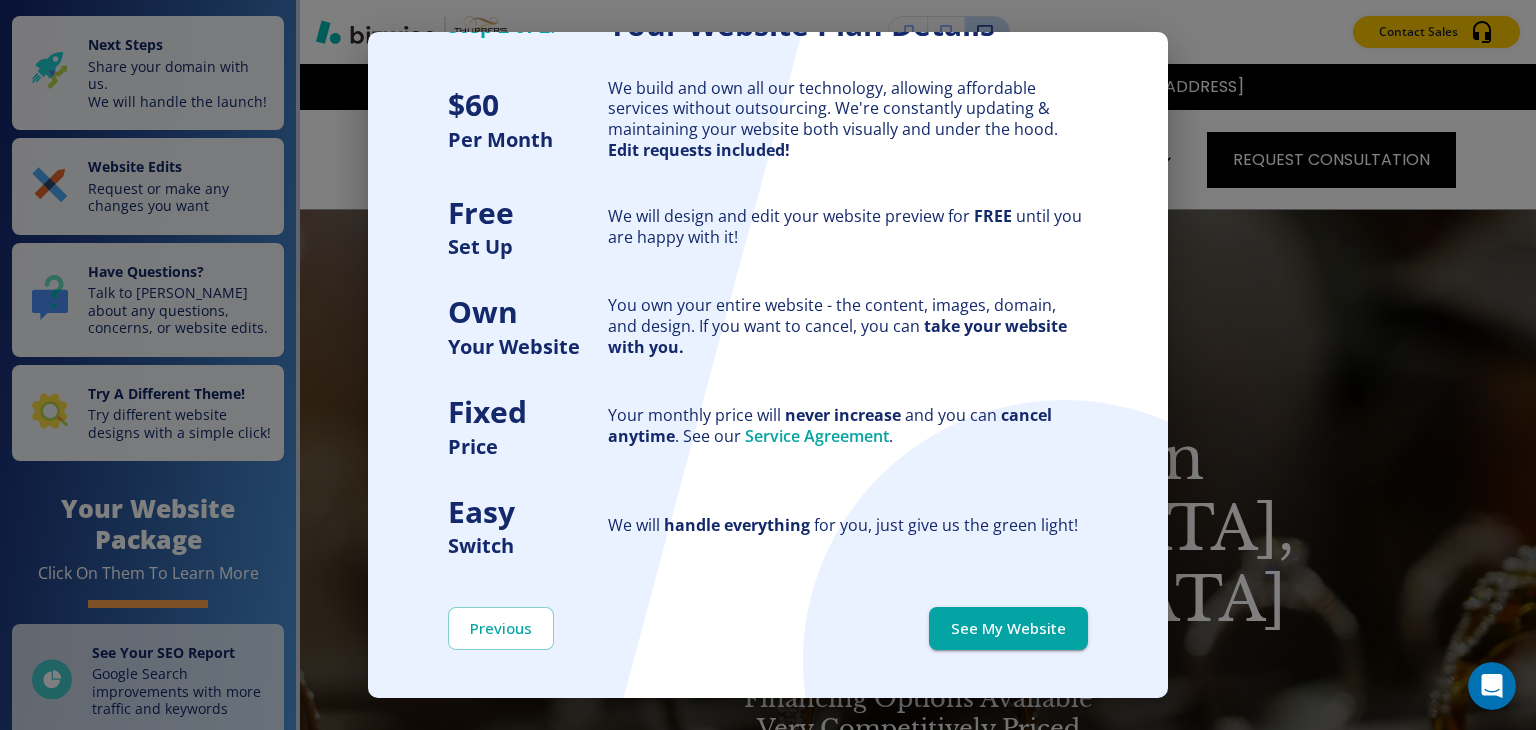 scroll, scrollTop: 0, scrollLeft: 0, axis: both 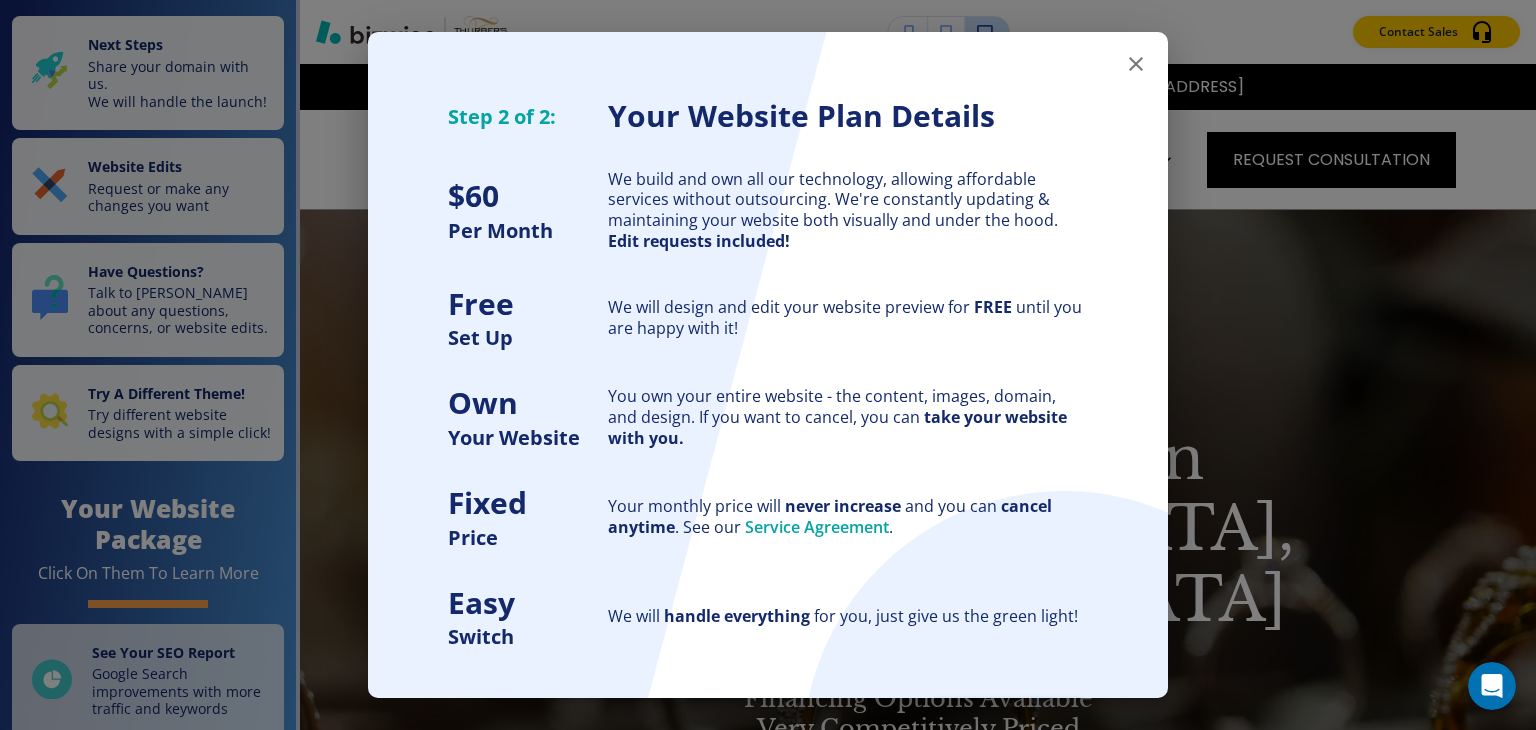 click 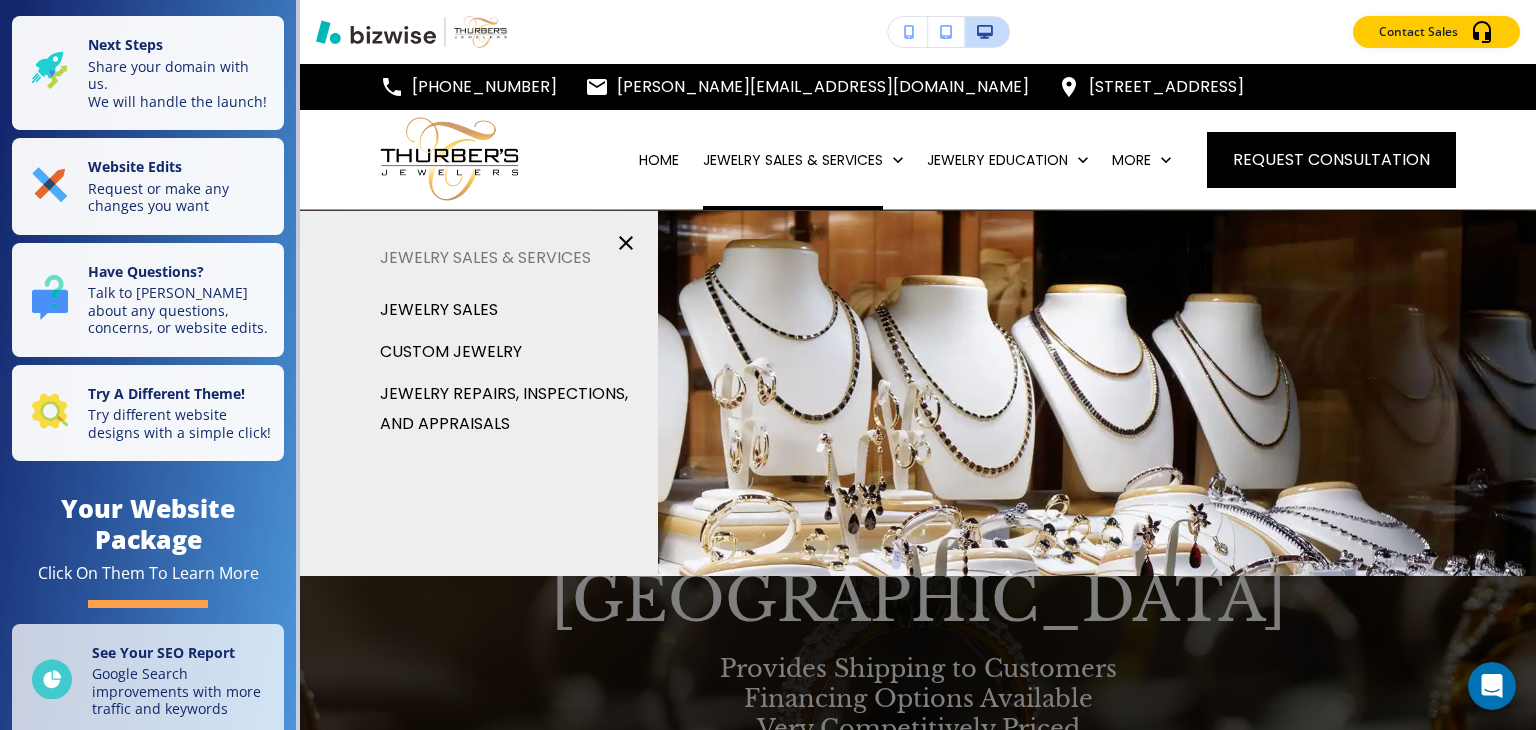 click on "CUSTOM JEWELRY" at bounding box center [451, 352] 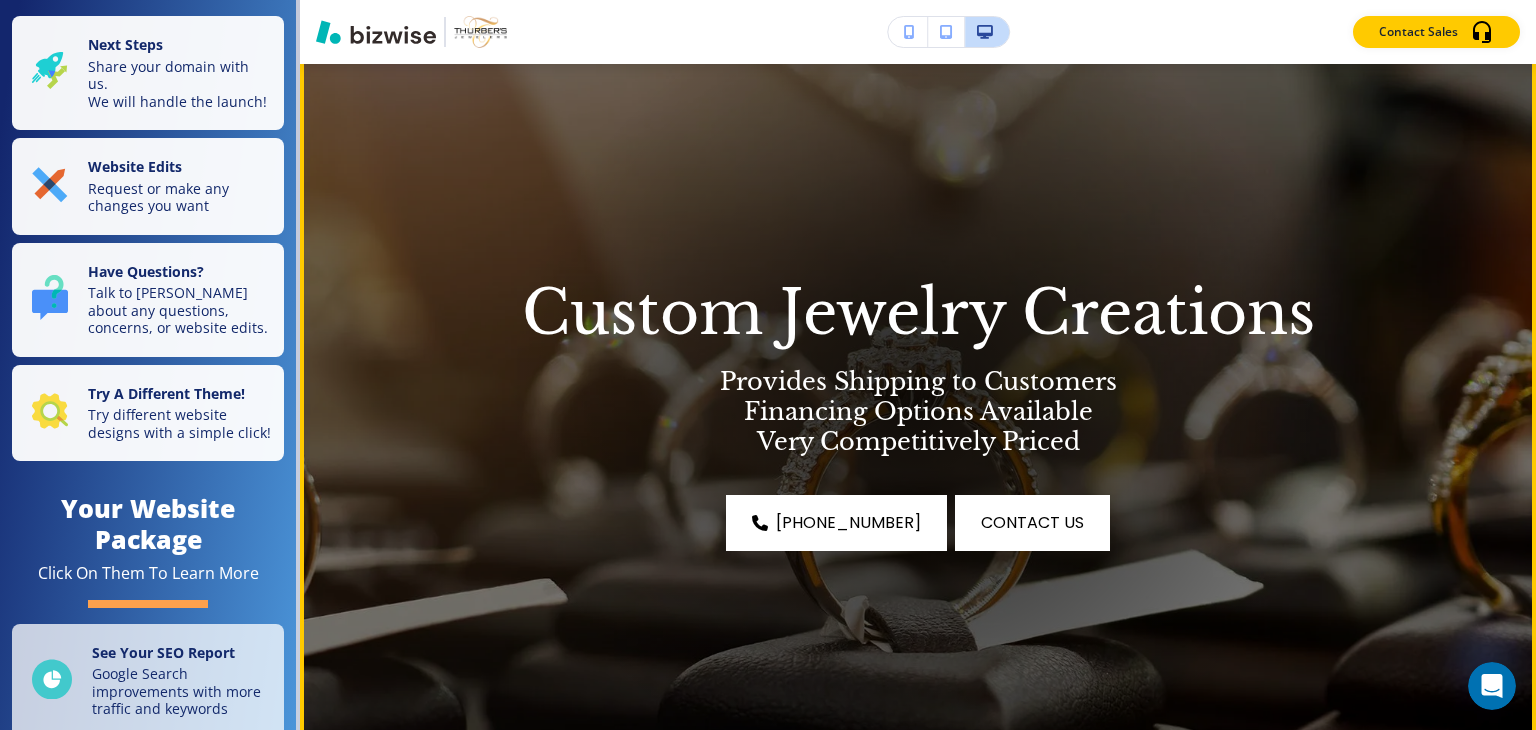 scroll, scrollTop: 0, scrollLeft: 0, axis: both 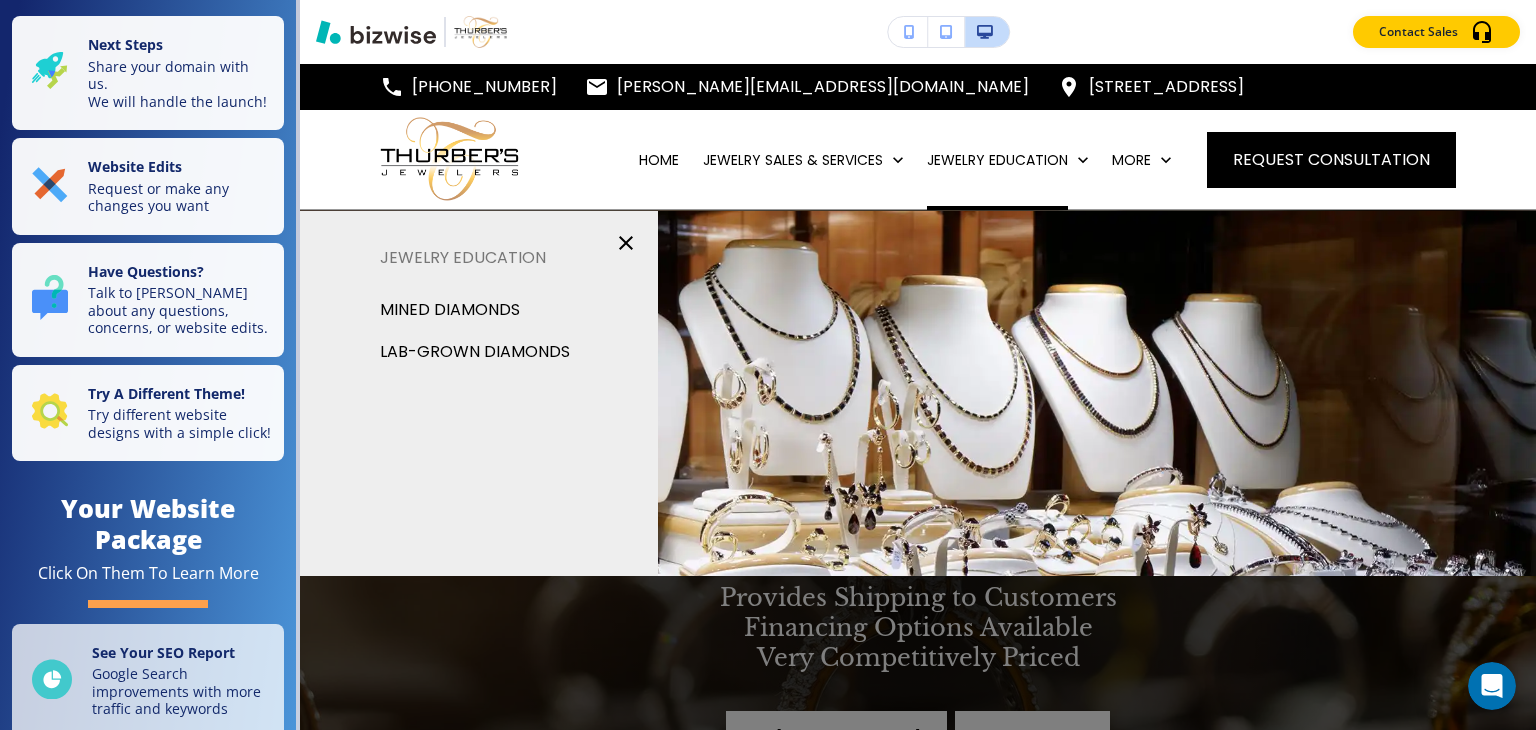 click at bounding box center [946, 32] 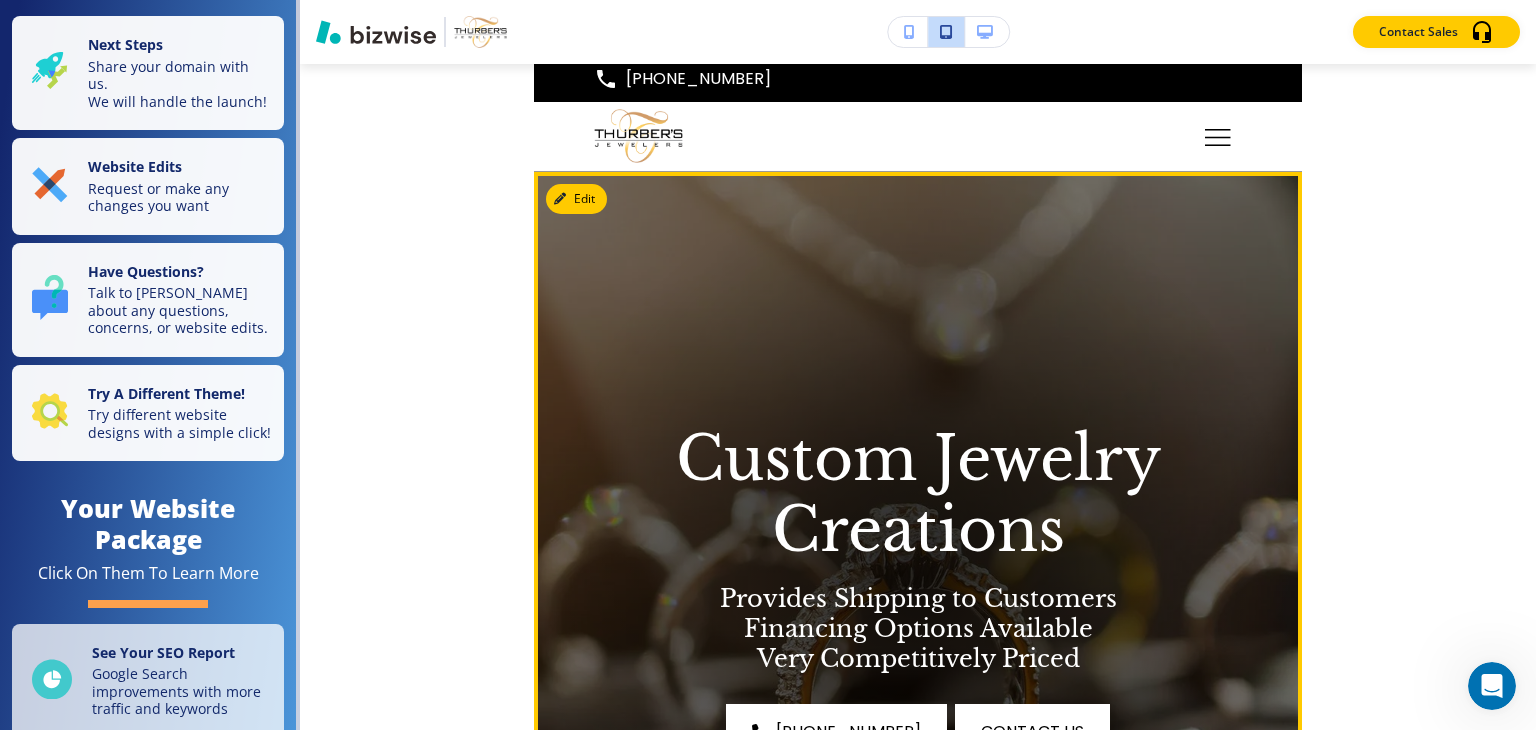 scroll, scrollTop: 0, scrollLeft: 0, axis: both 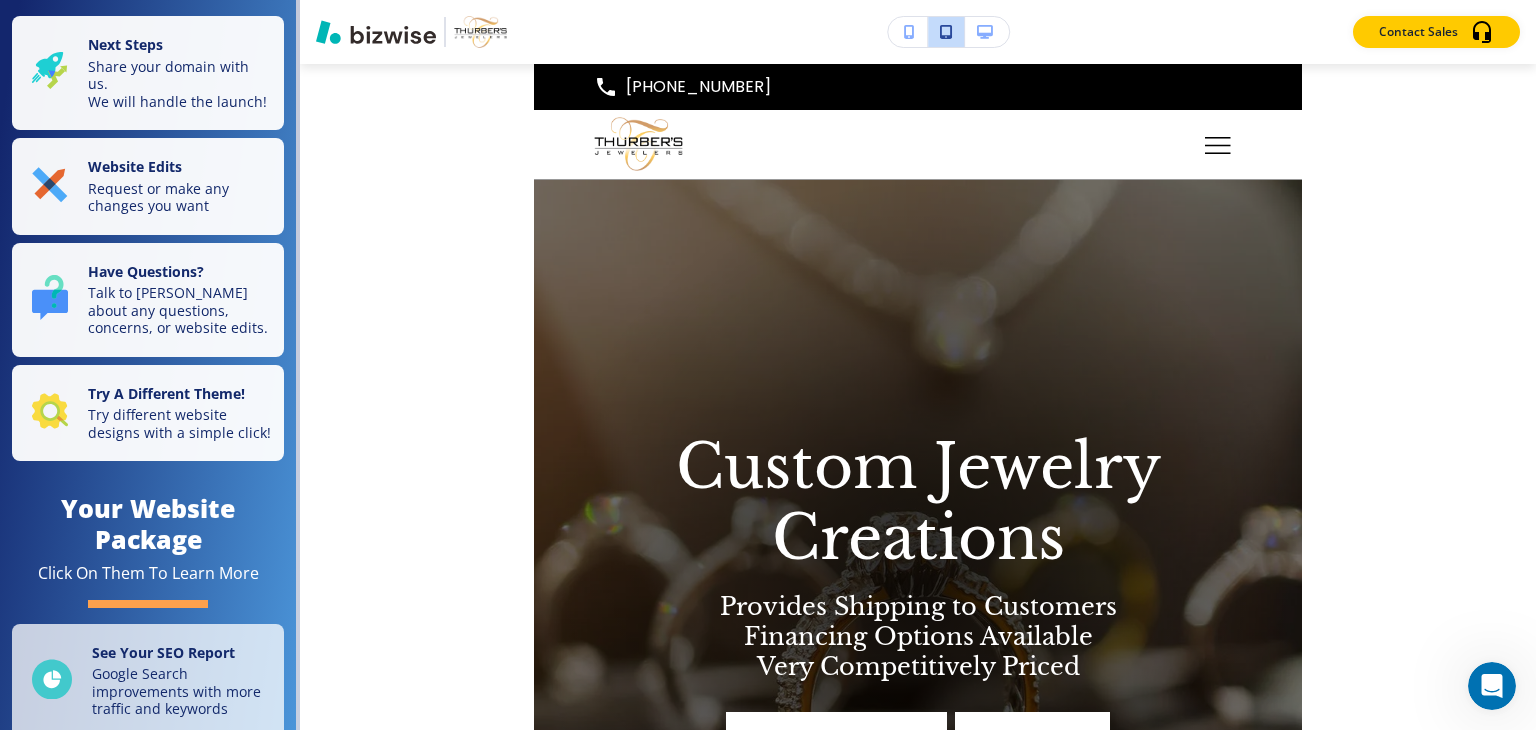 click at bounding box center [480, 32] 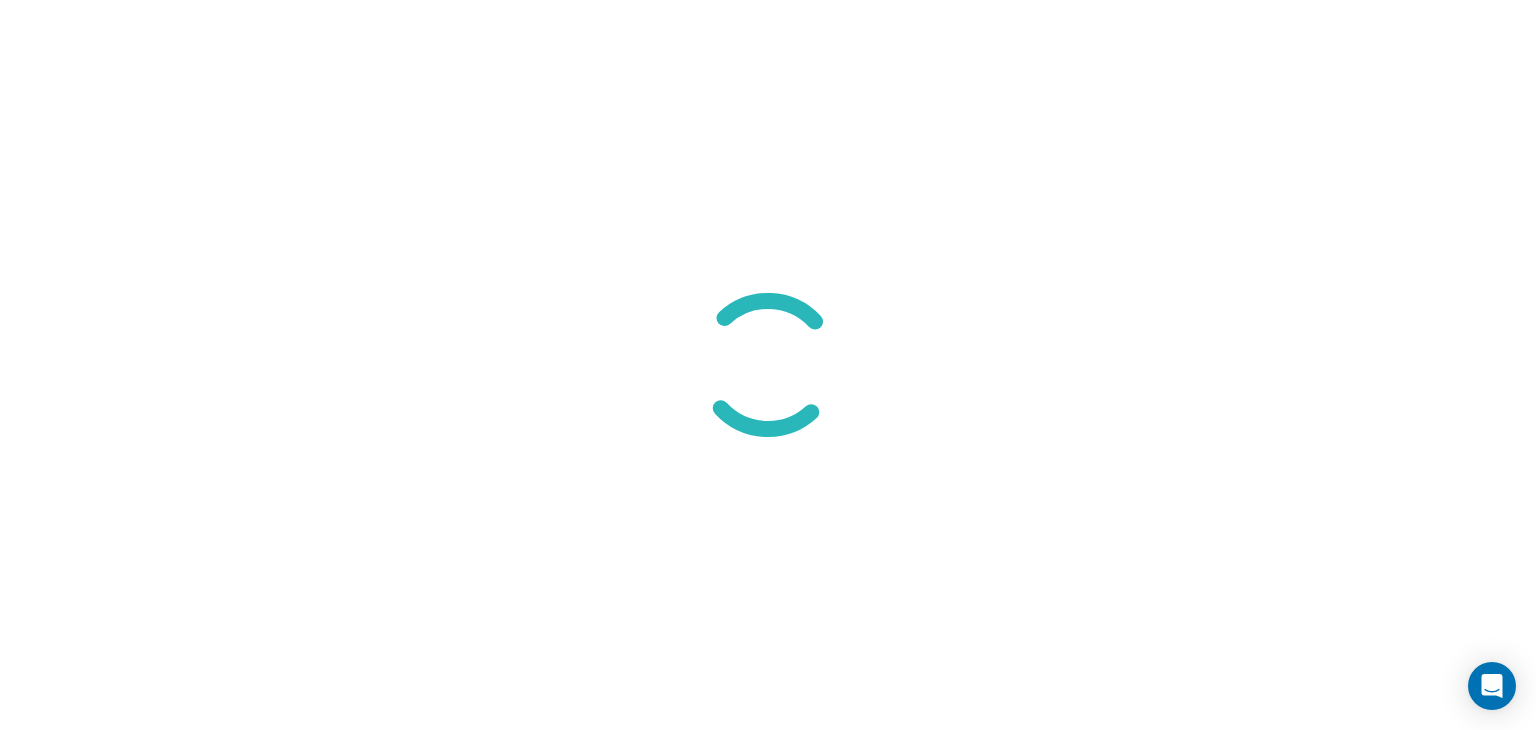 scroll, scrollTop: 0, scrollLeft: 0, axis: both 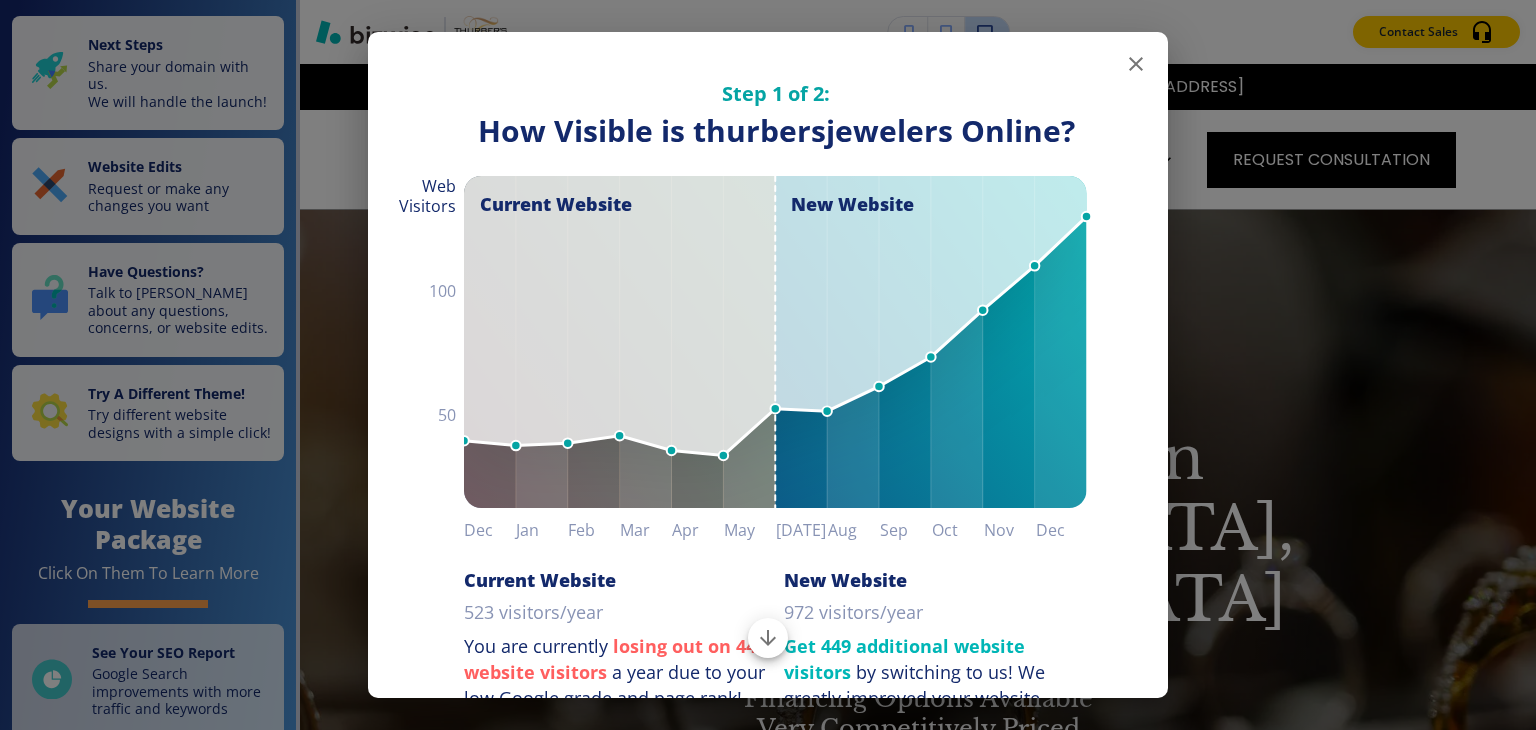 click 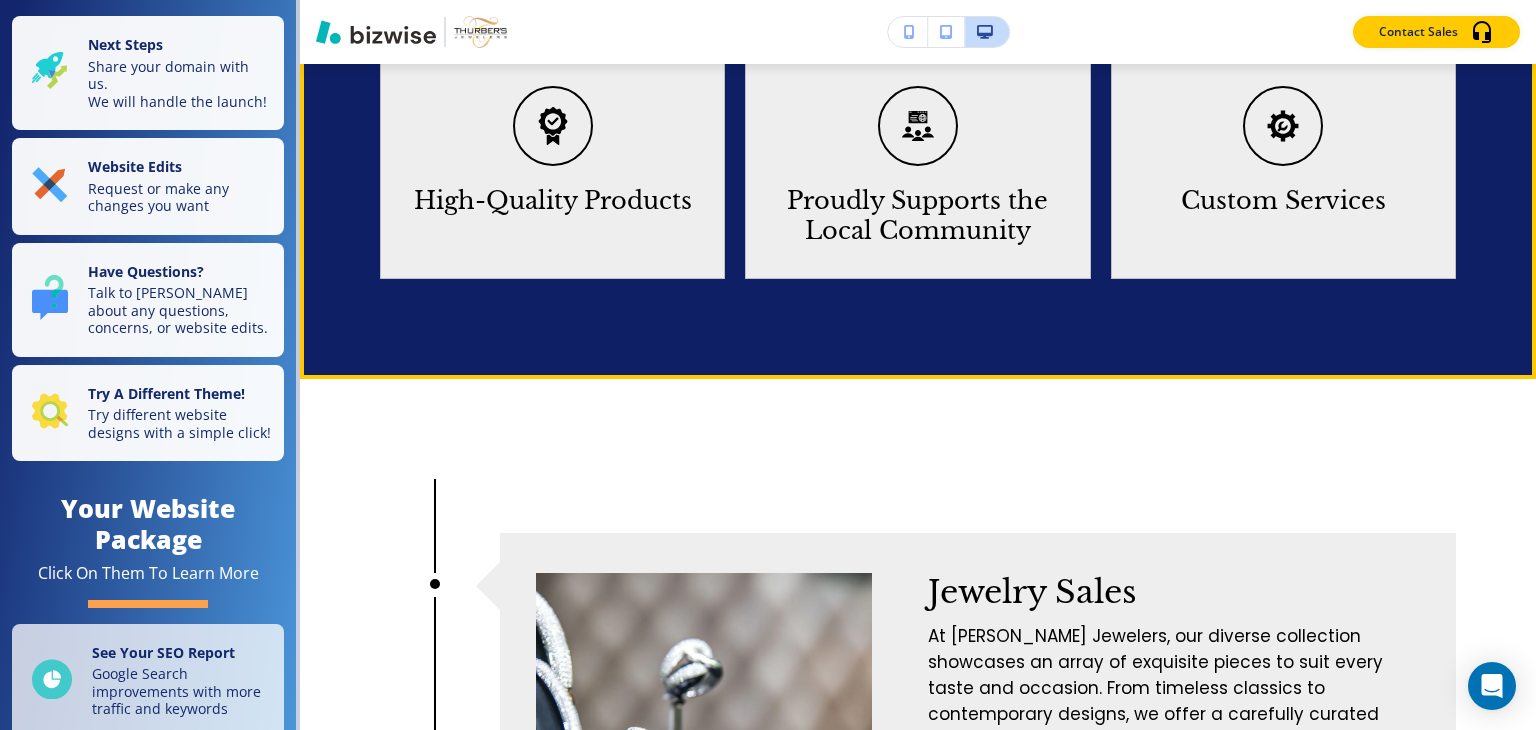 scroll, scrollTop: 2600, scrollLeft: 0, axis: vertical 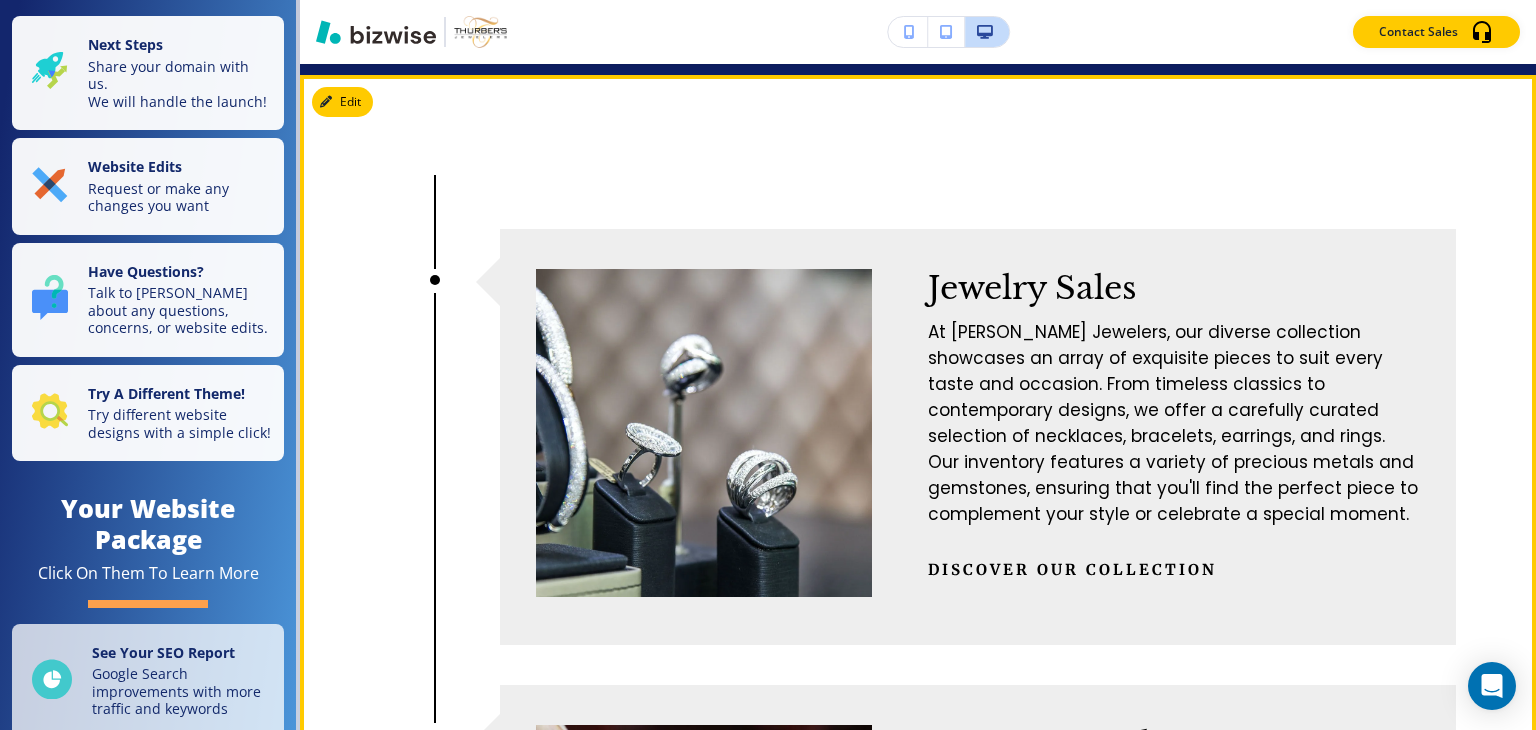 click on "Edit (330) 969-4419 tom@thurbersjewelers.com 115 High St, Wadsworth, OH 44281, USA HOME JEWELRY SALES & SERVICES JEWELRY EDUCATION REVIEWS ABOUT FAQS GALLERY CONTACT More Request Consultation Edit Jewelry Services in Wadsworth, OH Provides Shipping to Customers Financing Options Available Very Competitively Priced (330) 969-4419 request consultation Edit Exquisite Jewelry and Unparalleled Craftsmanship Since 1988 T hurber's Jewelers has been serving the Wadsworth, OH community since 1988, offering an exceptional array of fine jewelry and personalized services. Our family-owned business takes pride in providing high-quality products at competitive prices. We specialize in custom designs, bridal collections, and expert repair work, ensuring that each piece tells a unique story.  Request a consultation  today! Edit Elevate Your Jewelry Experience with Thurber's Get in touch  with us today to learn more! (330) 969-4419 Convenient Shipping to Customers Financing Available Very Competitively Priced Edit Edit Edit" at bounding box center (918, -2203) 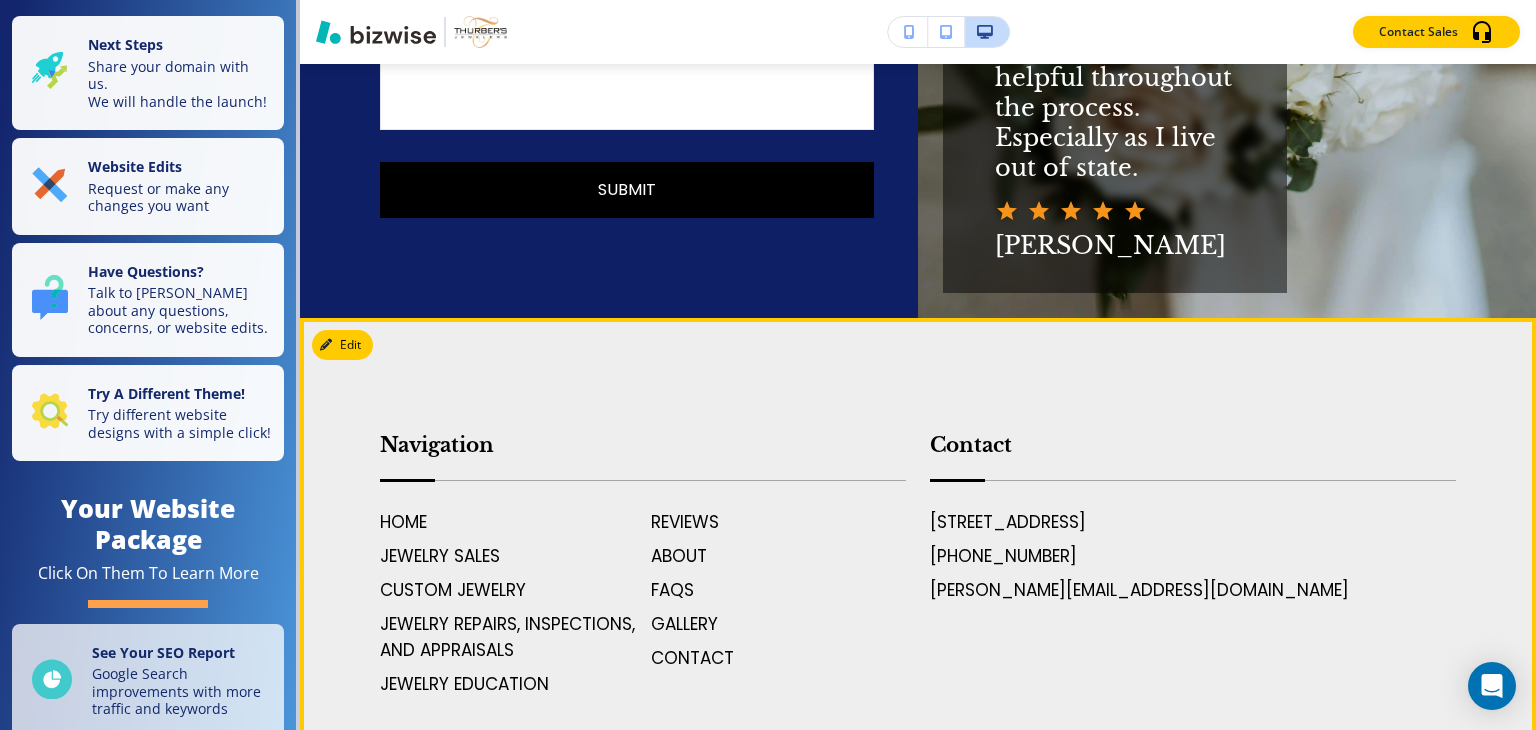 scroll, scrollTop: 8415, scrollLeft: 0, axis: vertical 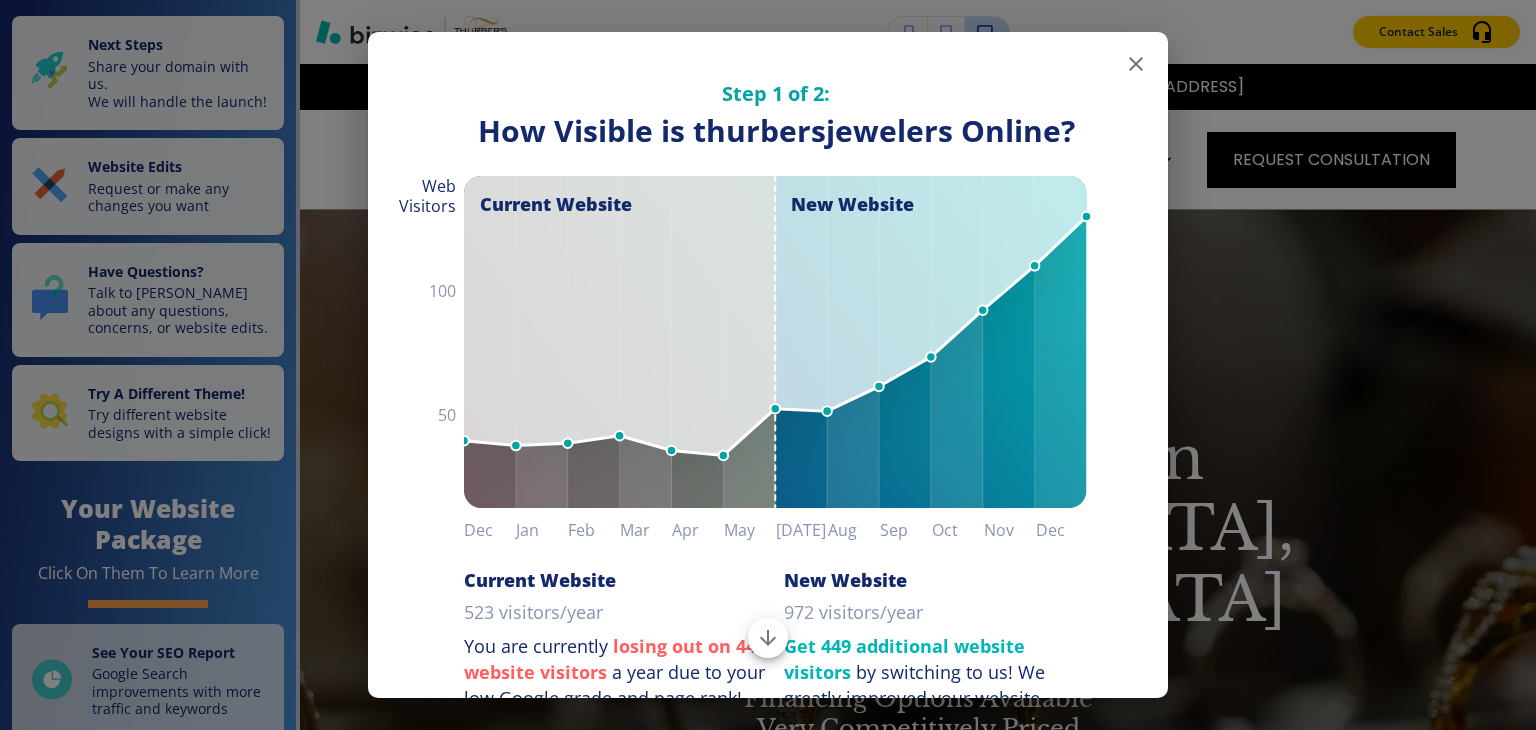 click 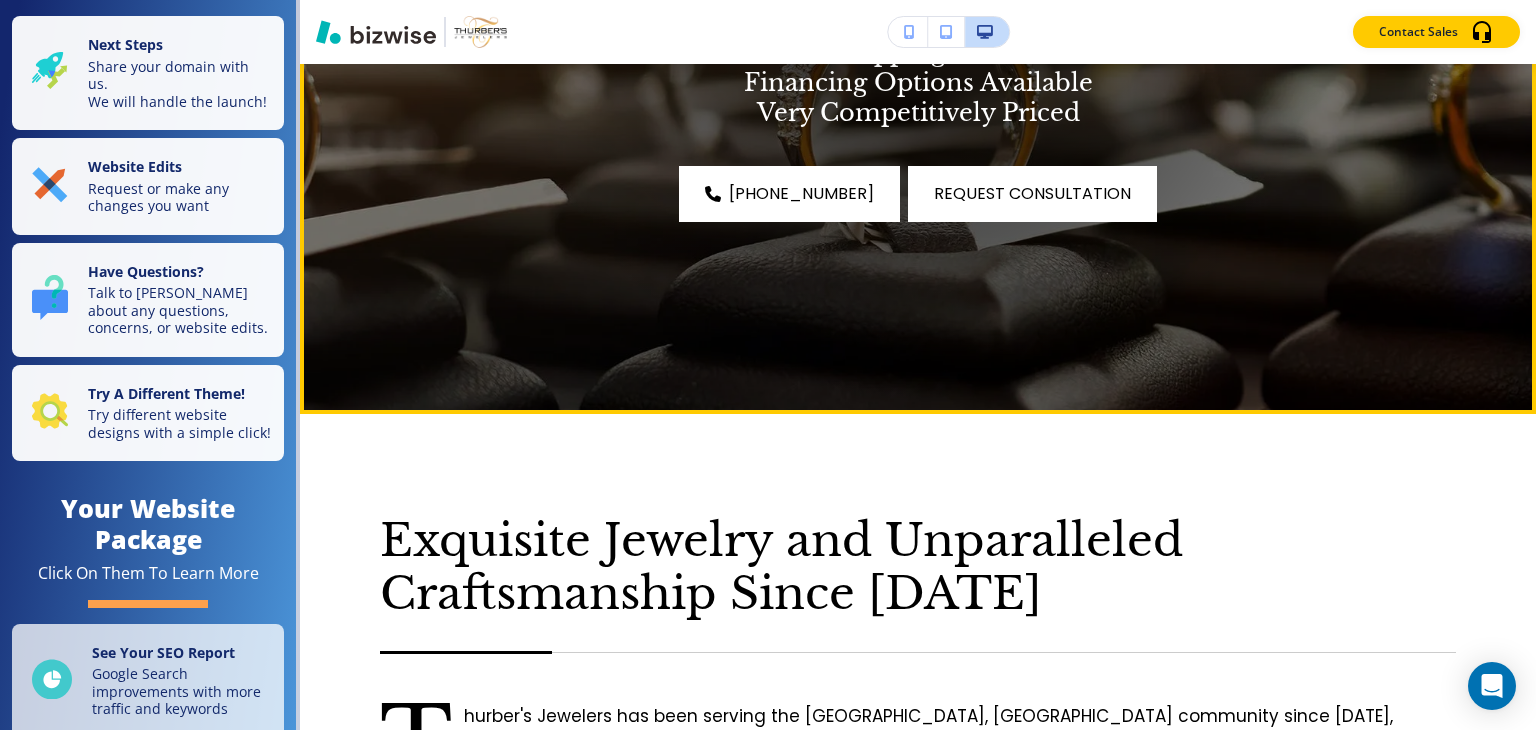 scroll, scrollTop: 0, scrollLeft: 0, axis: both 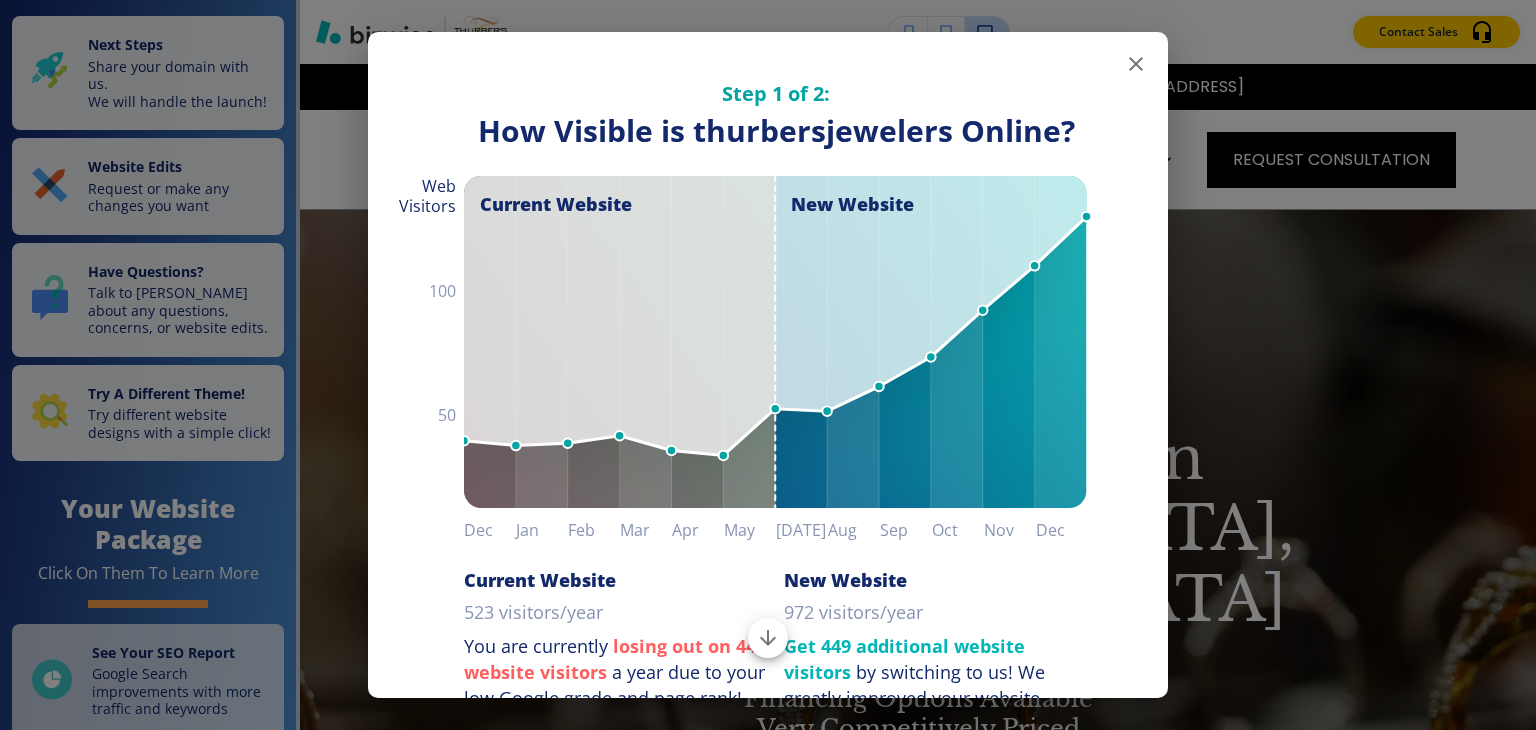 click at bounding box center (1136, 64) 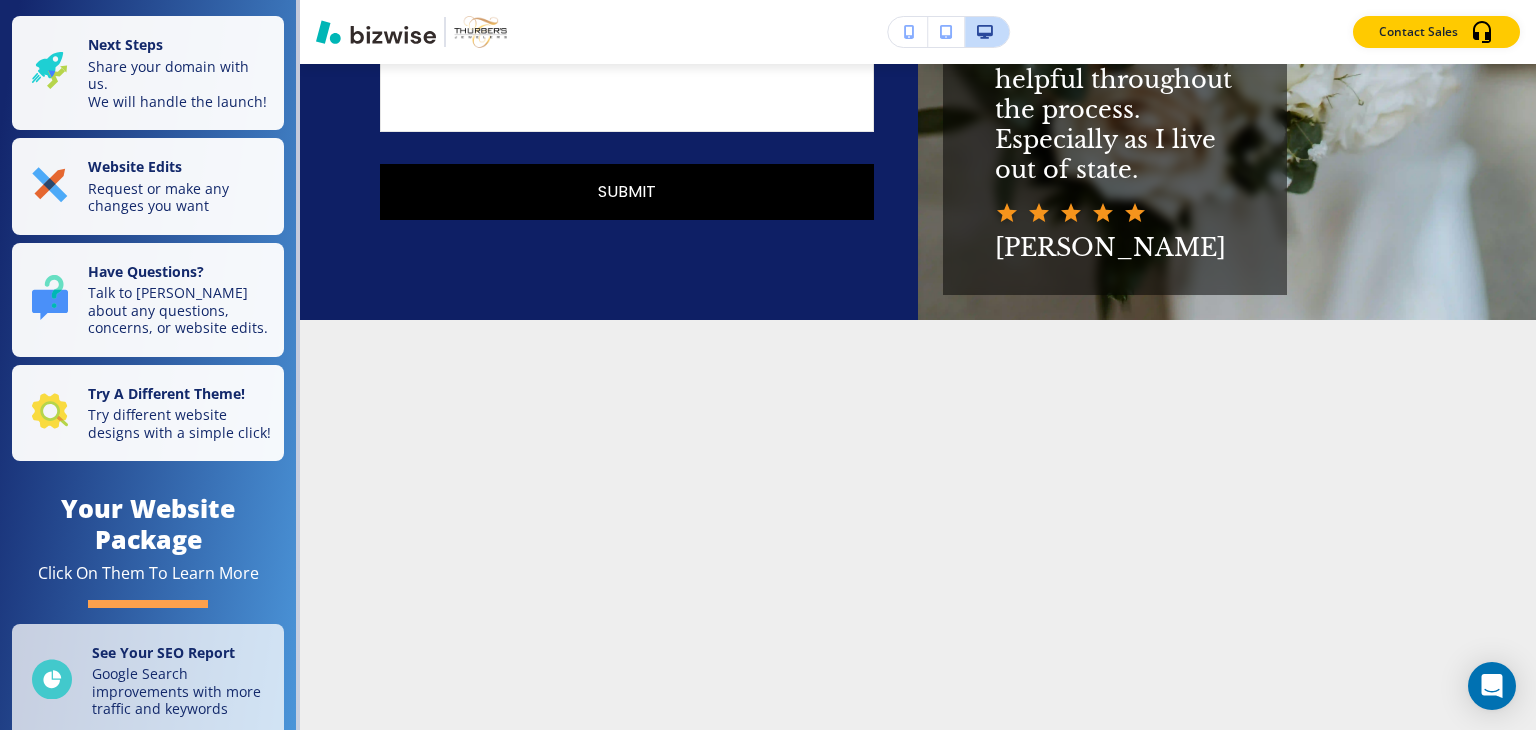 scroll, scrollTop: 8415, scrollLeft: 0, axis: vertical 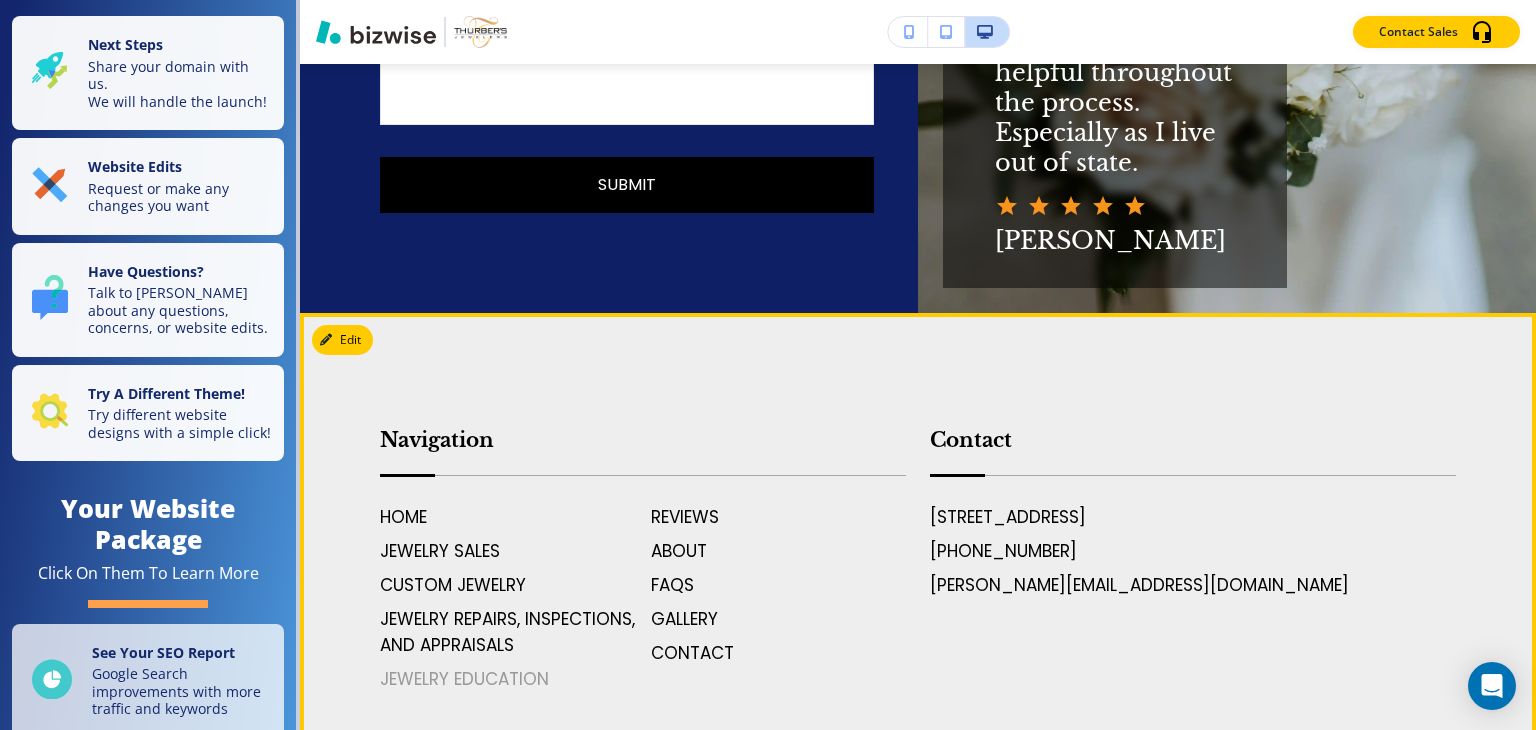 click on "JEWELRY EDUCATION" at bounding box center [507, 679] 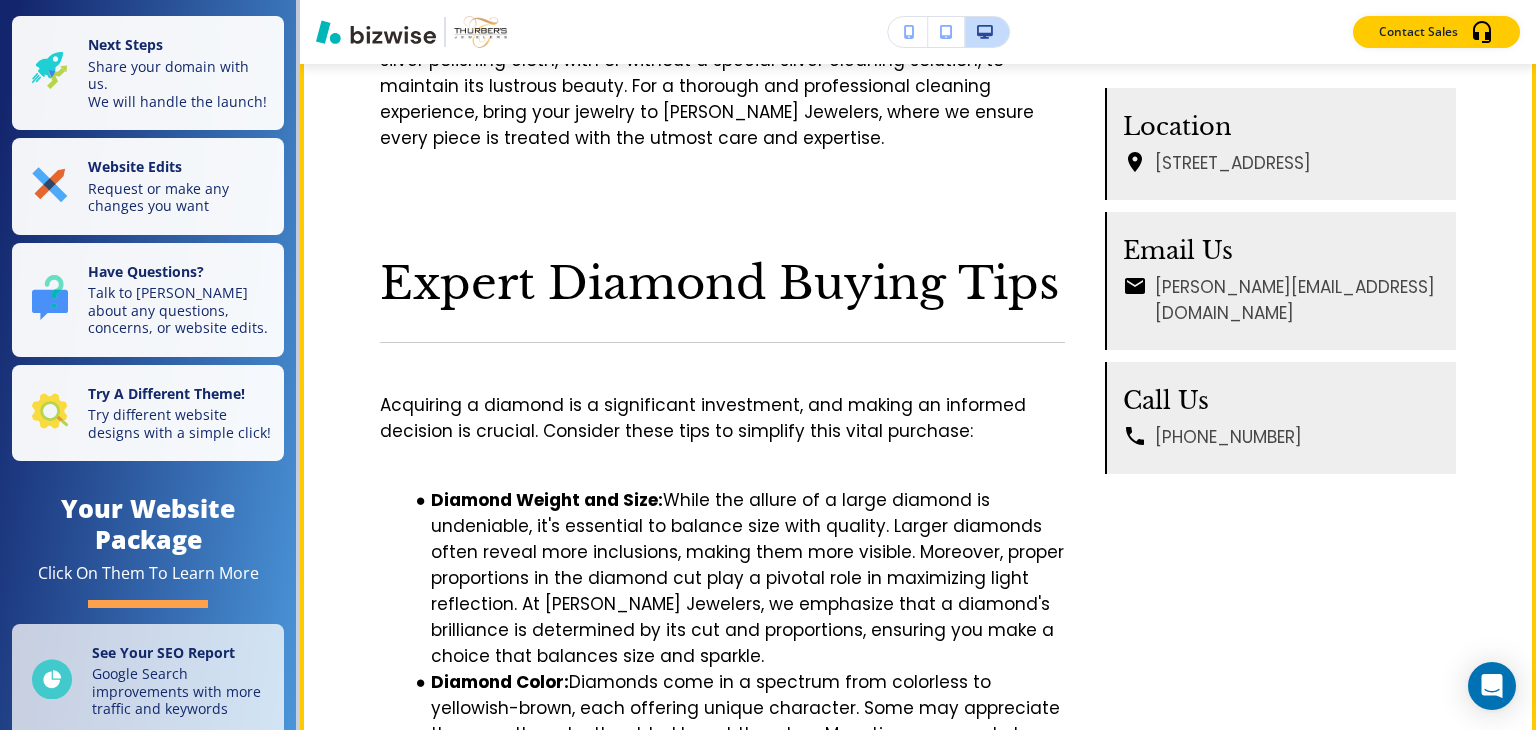 scroll, scrollTop: 5400, scrollLeft: 0, axis: vertical 